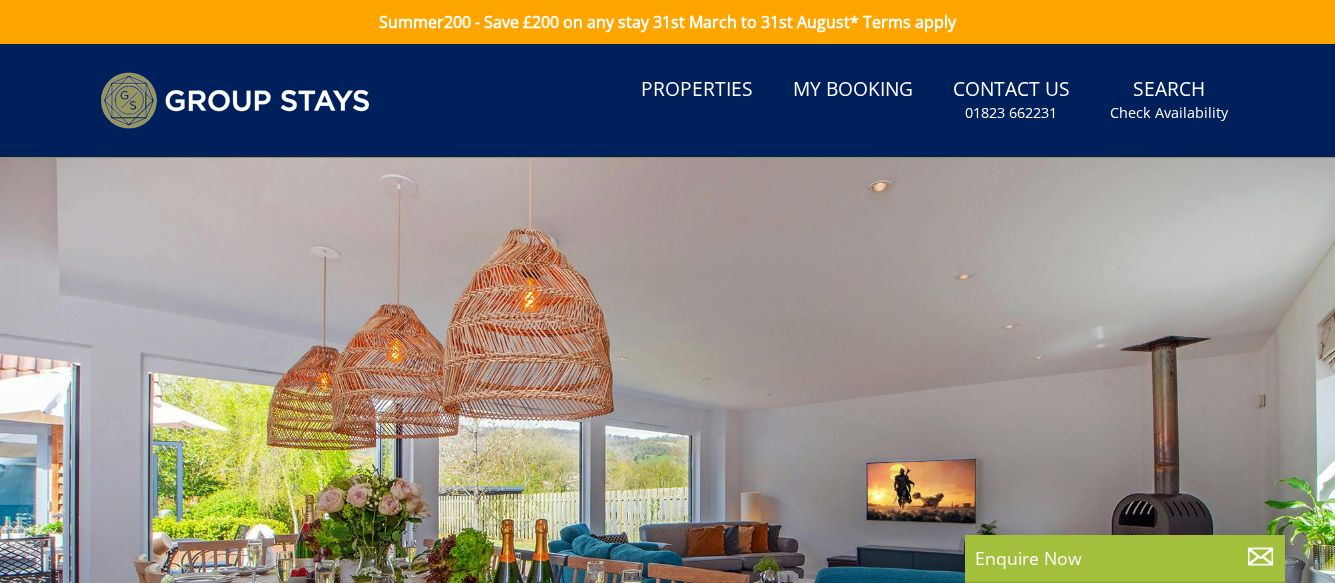 click at bounding box center [667, 508] 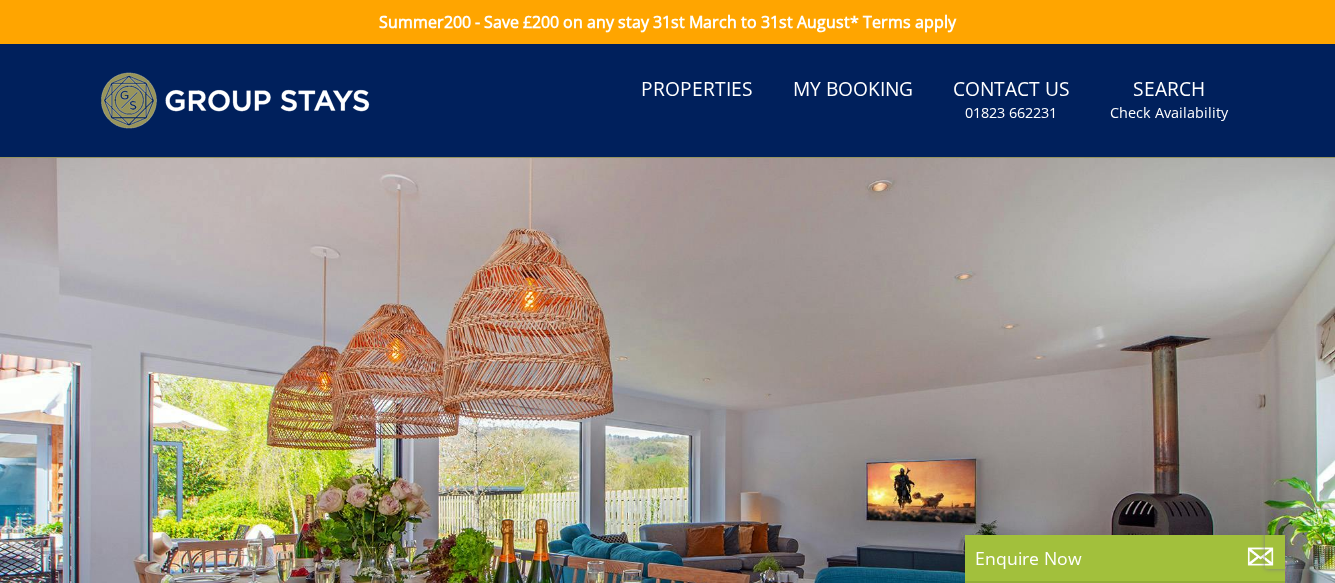 click on "Gallery" at bounding box center [1021, 894] 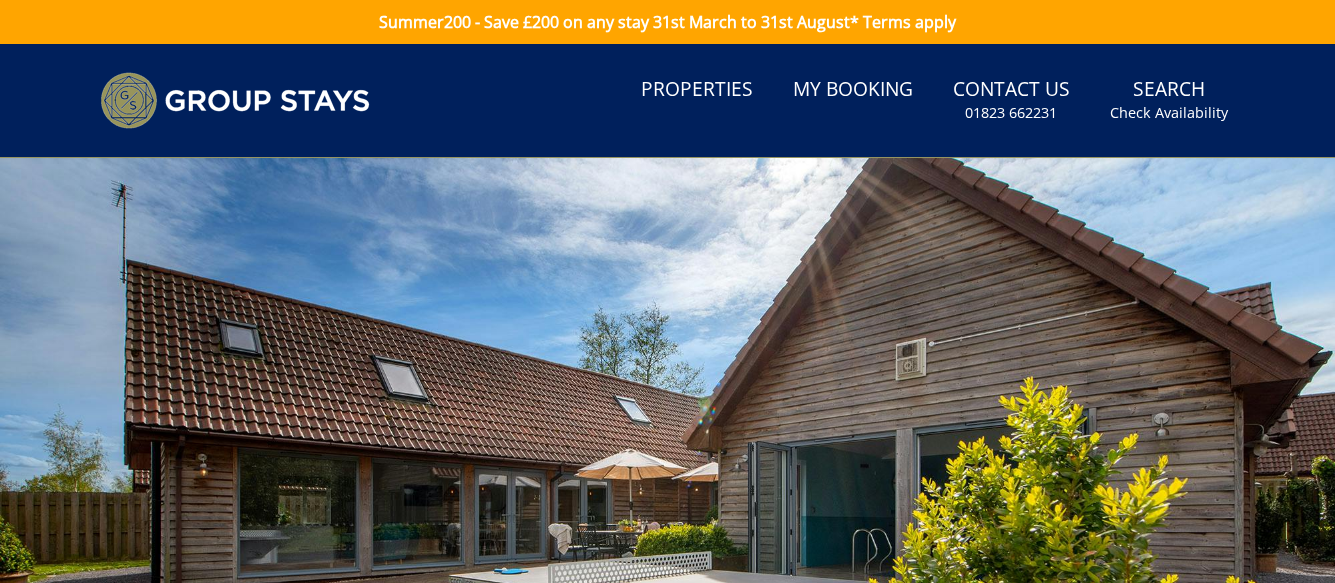 scroll, scrollTop: 0, scrollLeft: 0, axis: both 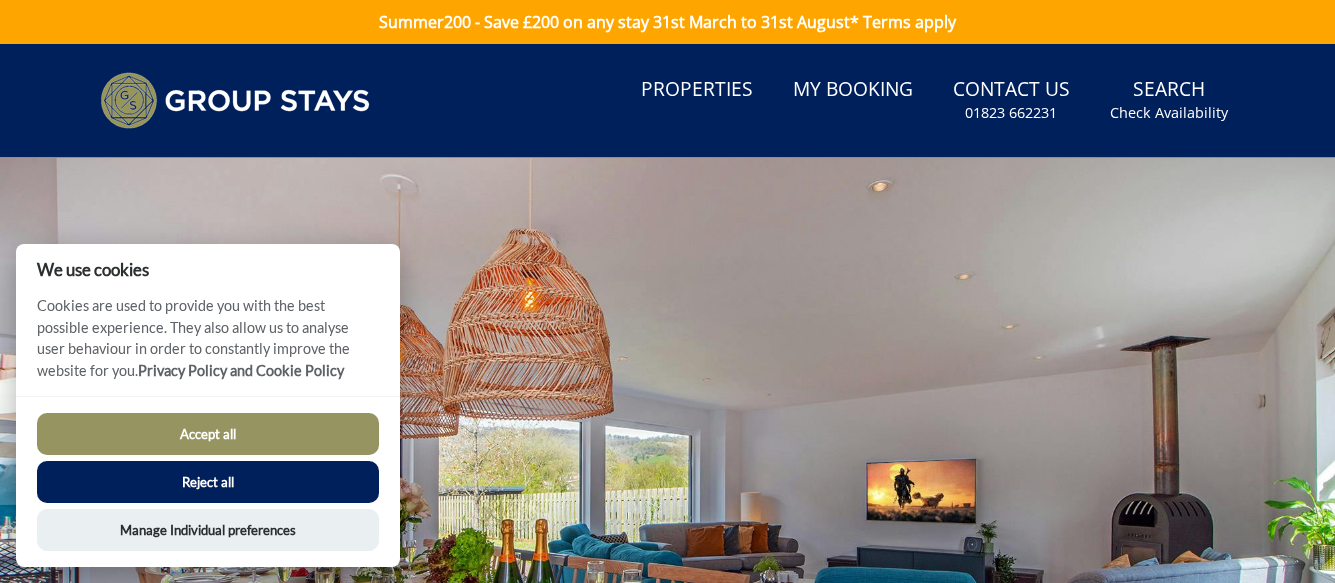 click on "Reject all" at bounding box center [208, 482] 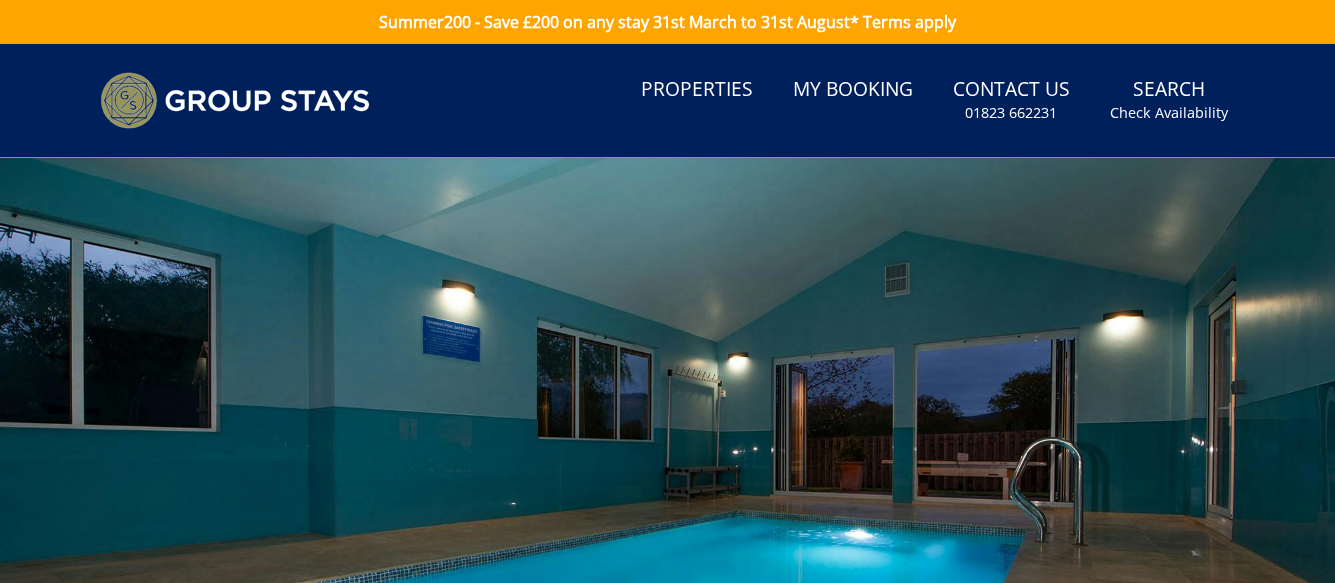 scroll, scrollTop: 0, scrollLeft: 0, axis: both 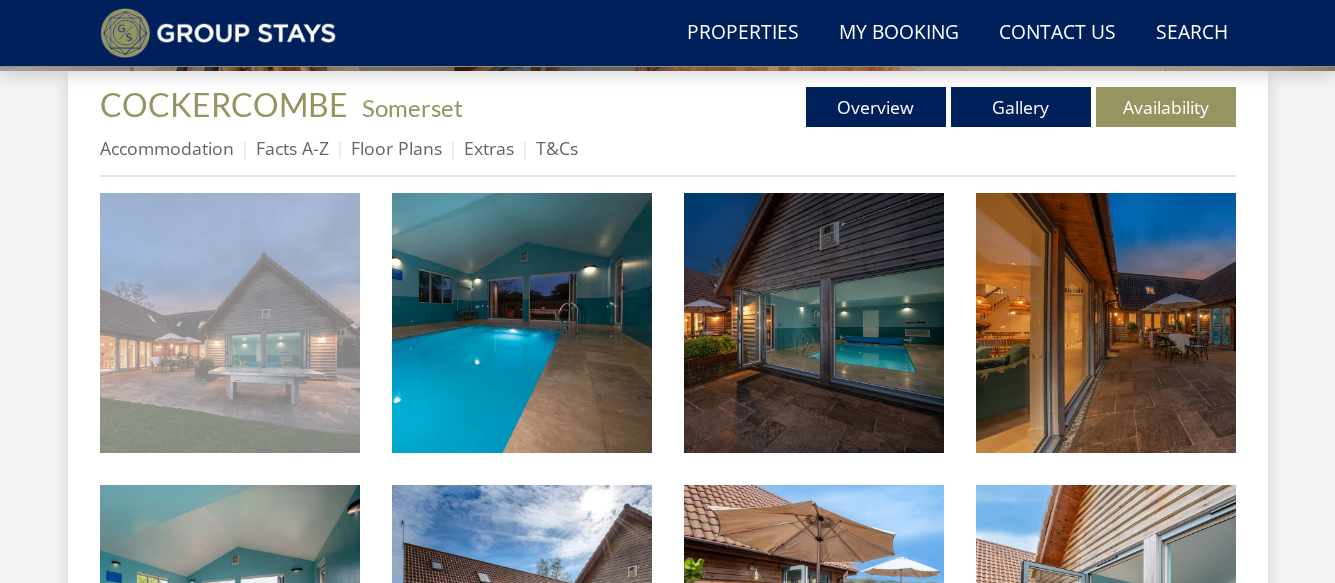 click at bounding box center (230, 323) 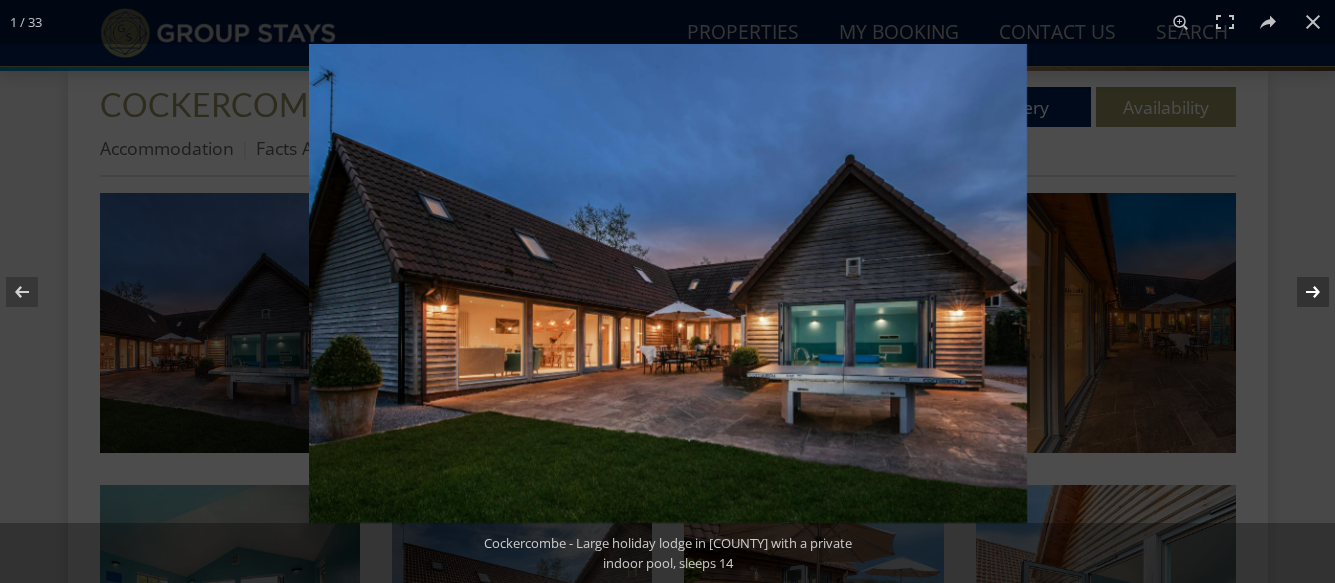 click at bounding box center (1300, 292) 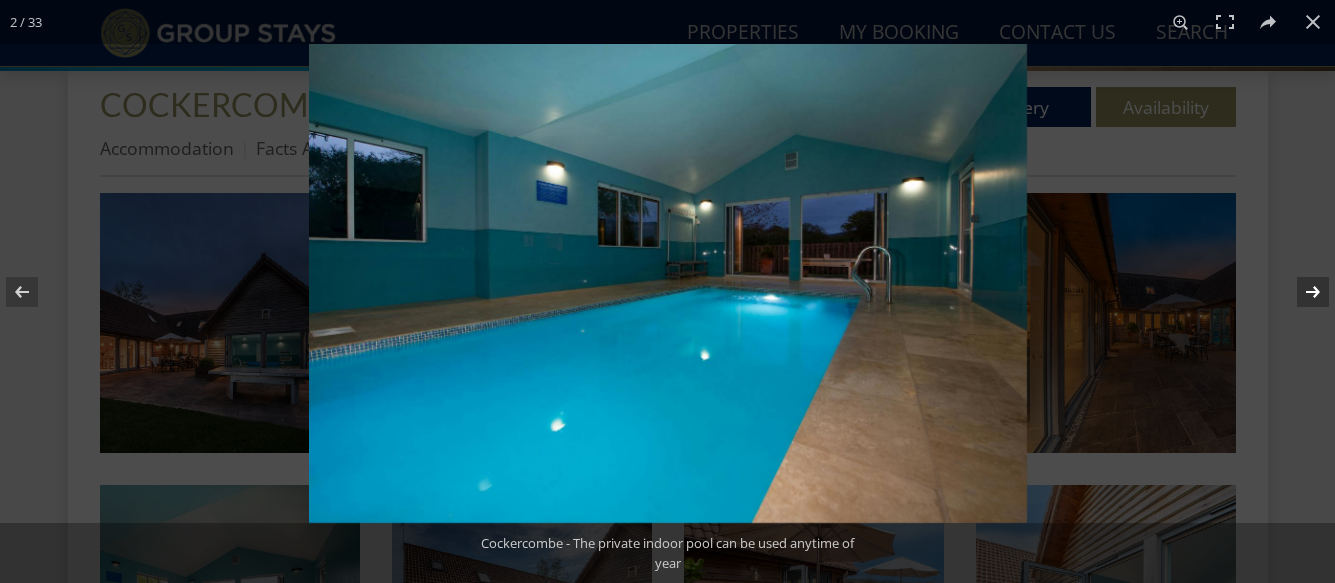 click at bounding box center [1300, 292] 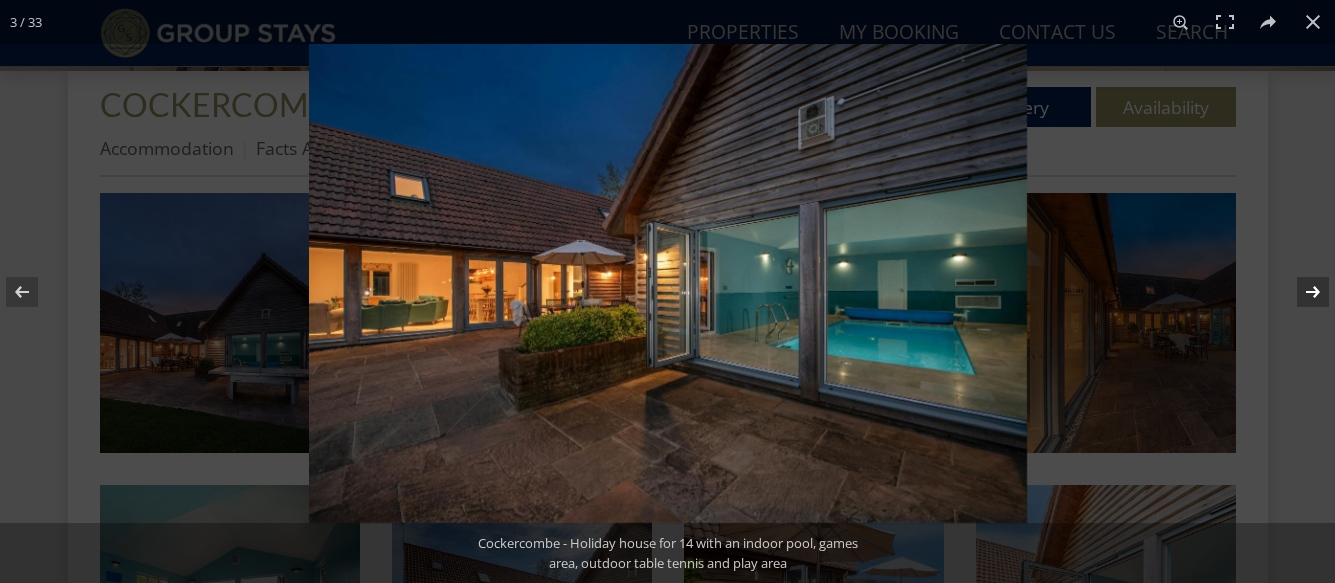 click at bounding box center [1300, 292] 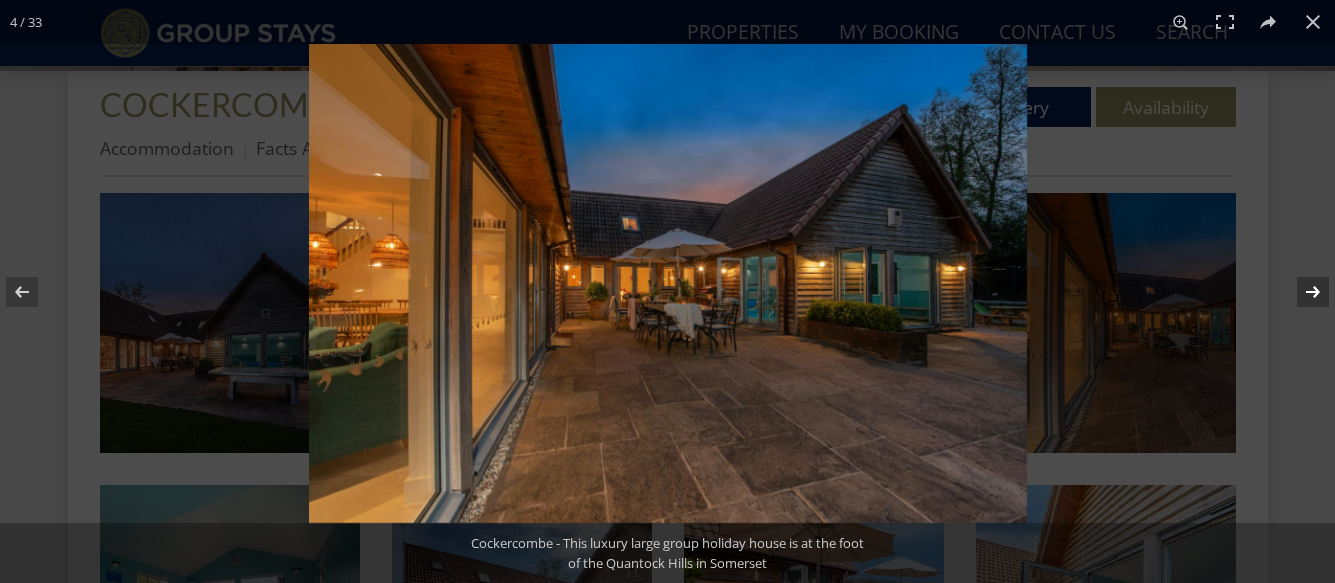 click at bounding box center [1300, 292] 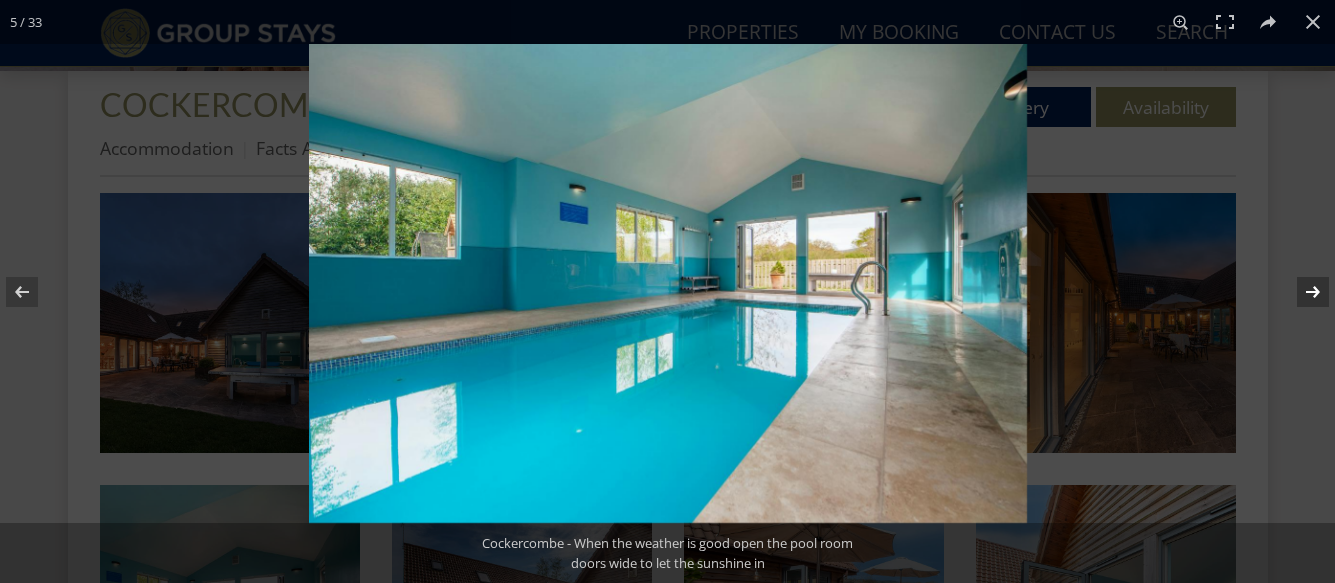 click at bounding box center [1300, 292] 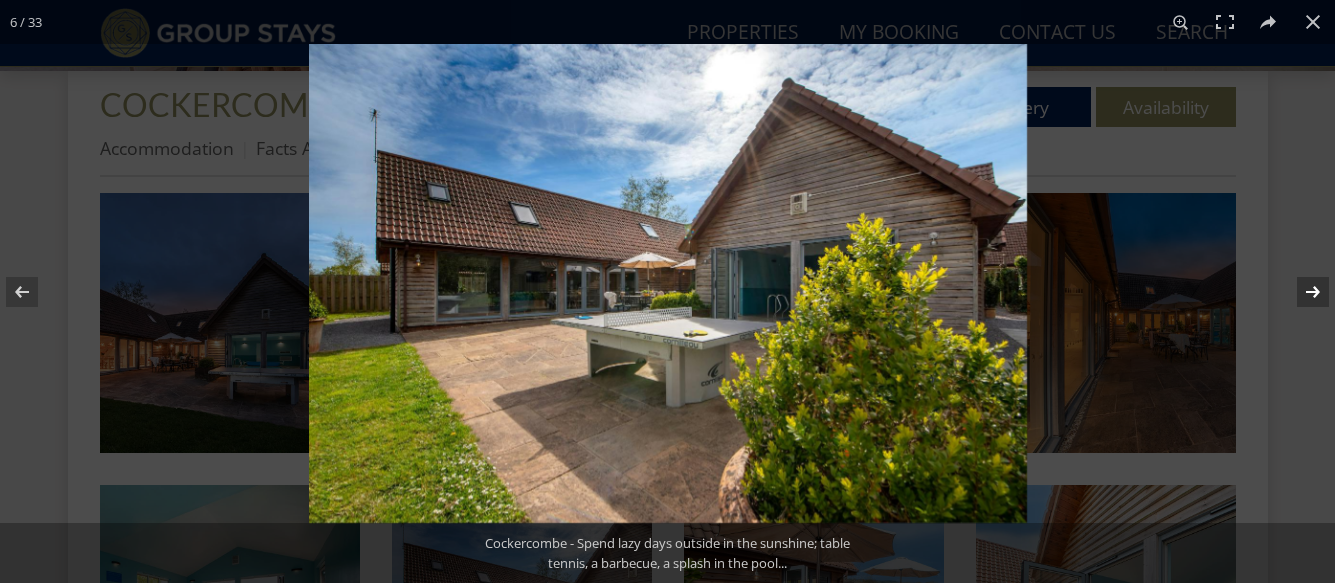 click at bounding box center (1300, 292) 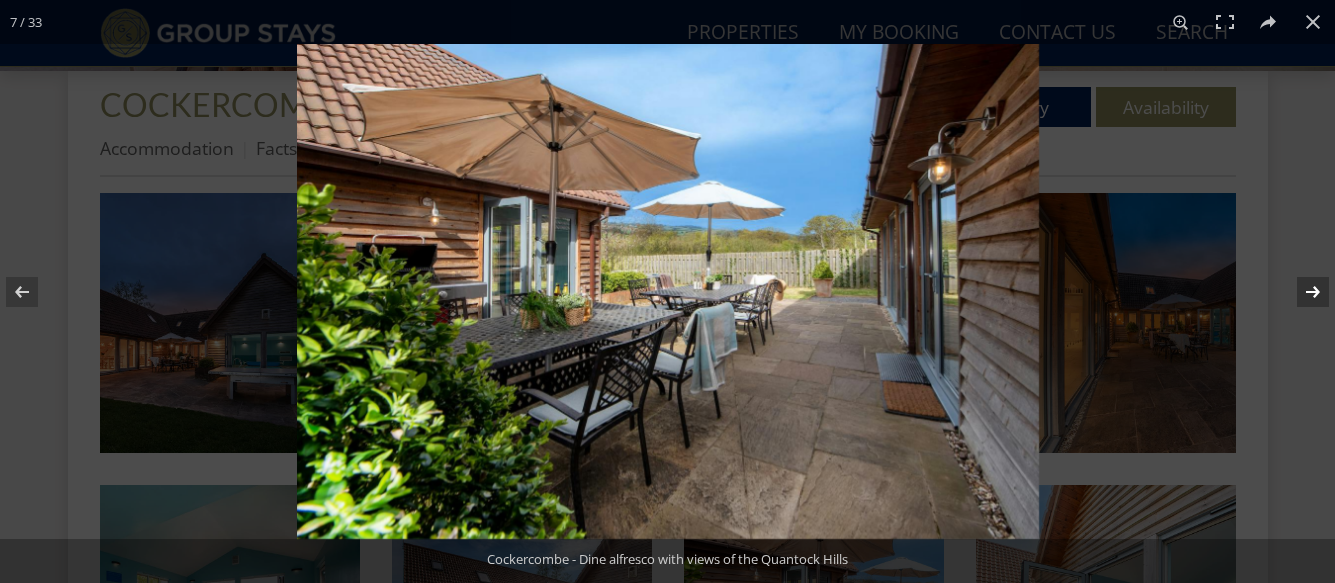click at bounding box center [1300, 292] 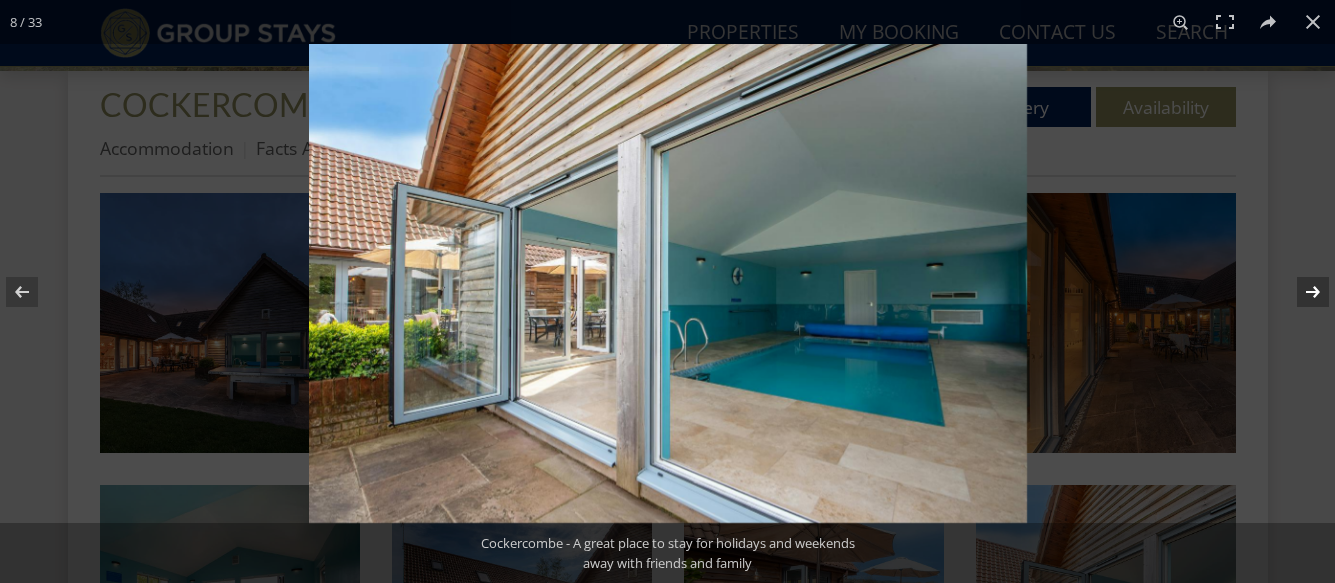 click at bounding box center (1300, 292) 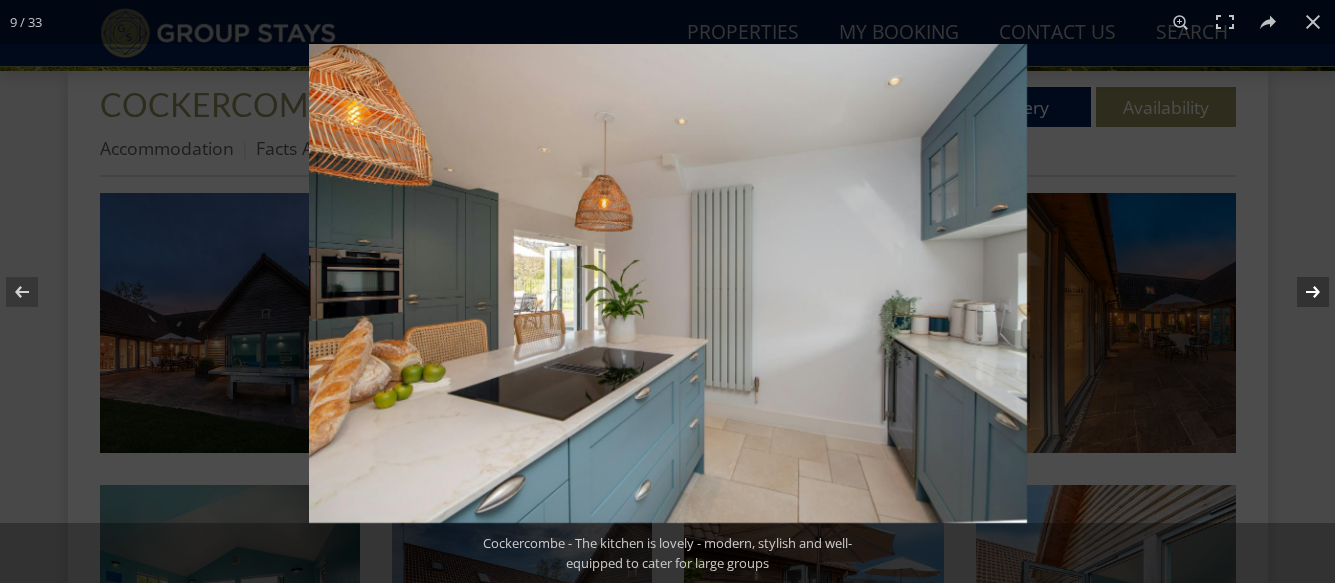 click at bounding box center (1300, 292) 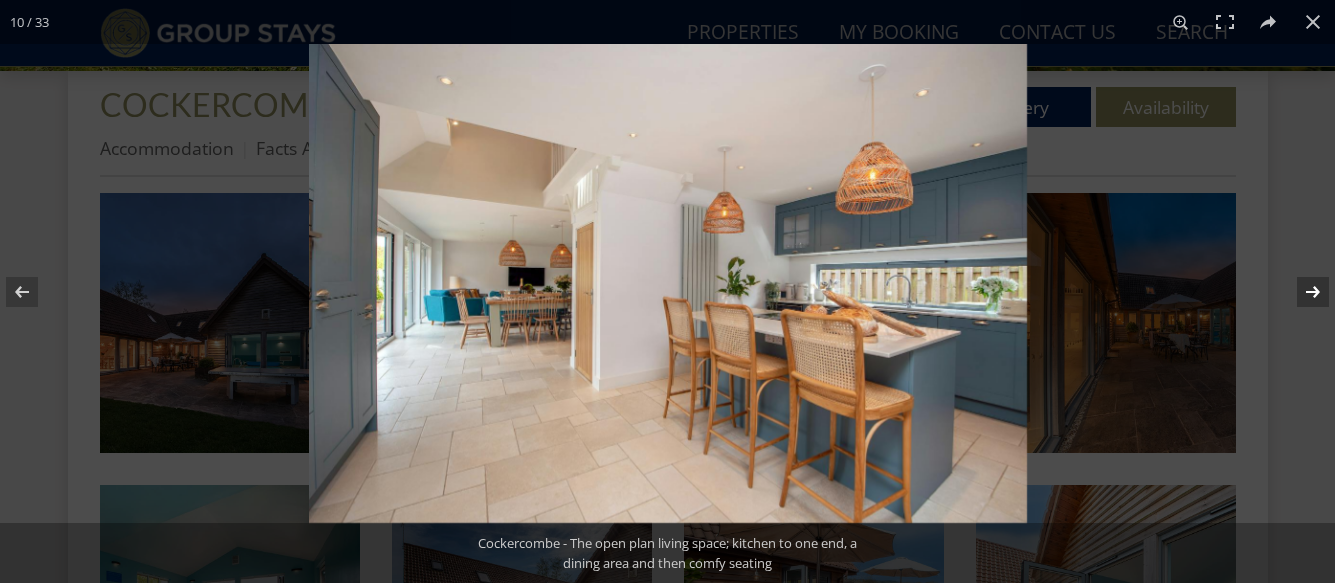 click at bounding box center (1300, 292) 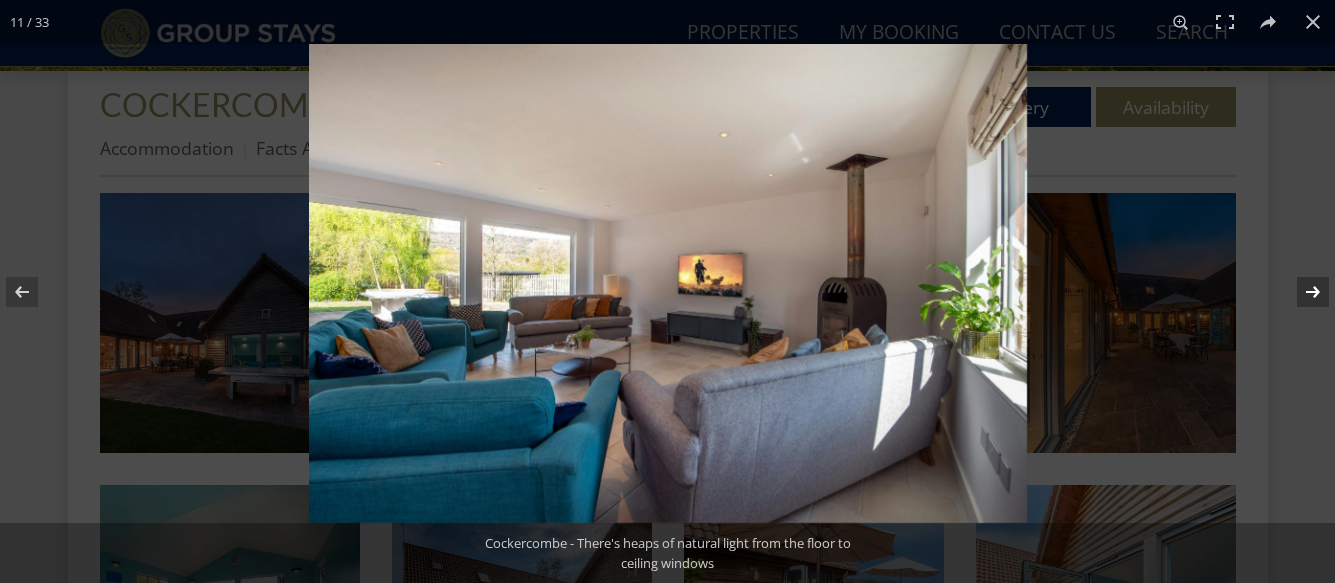 click at bounding box center [1300, 292] 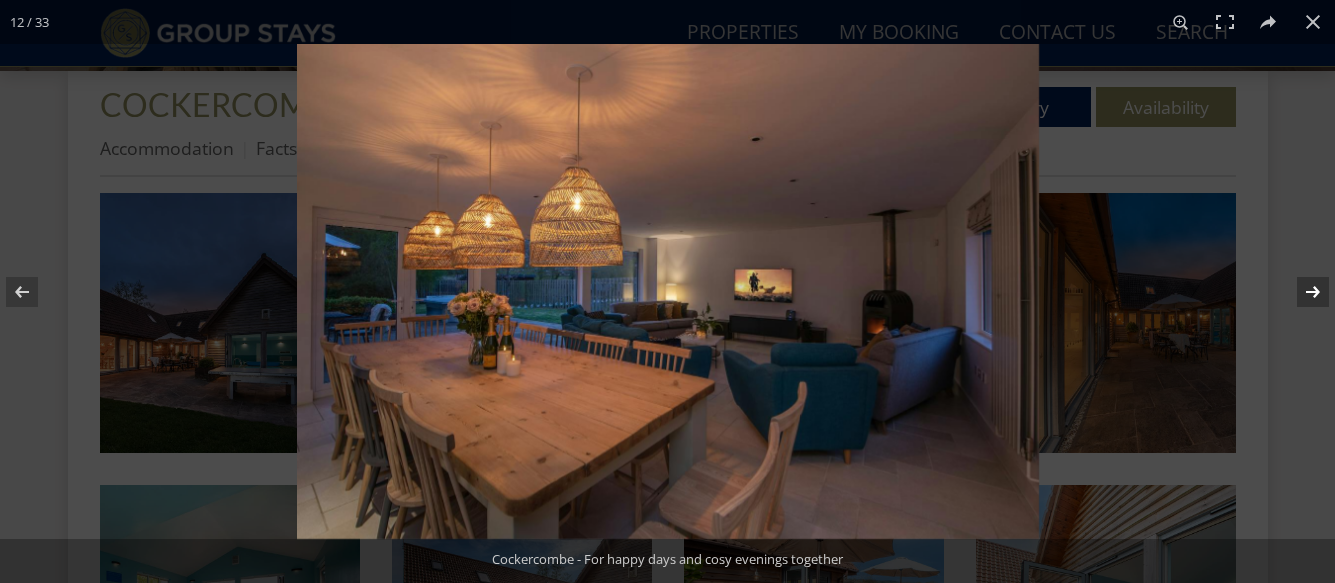 click at bounding box center (1300, 292) 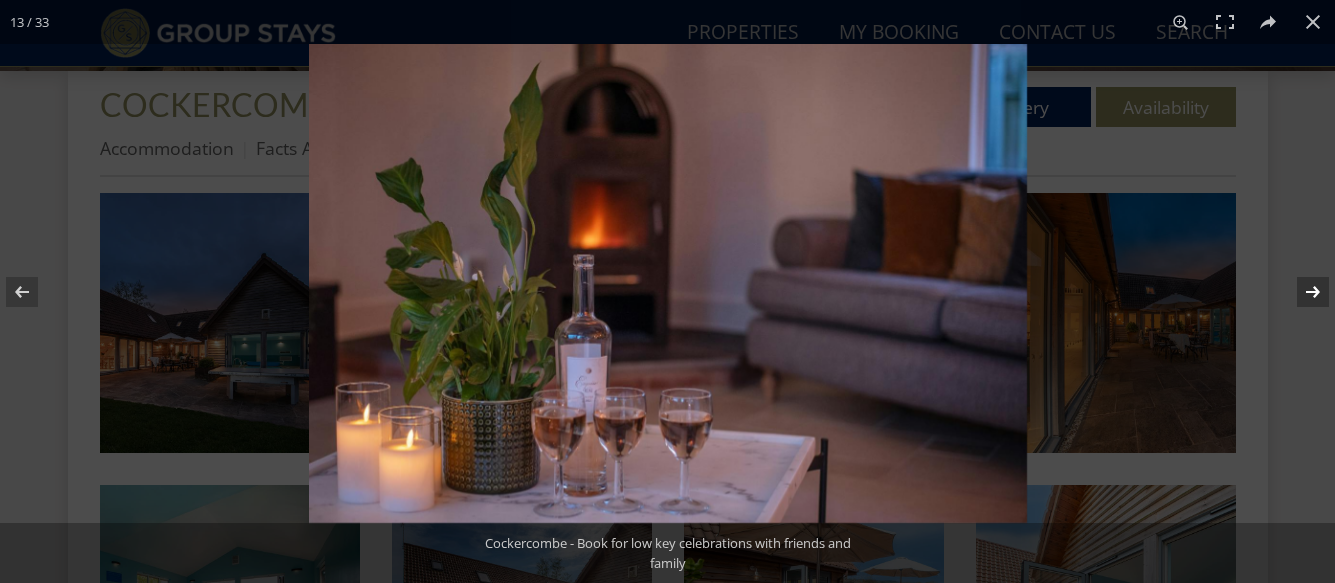 click at bounding box center [1300, 292] 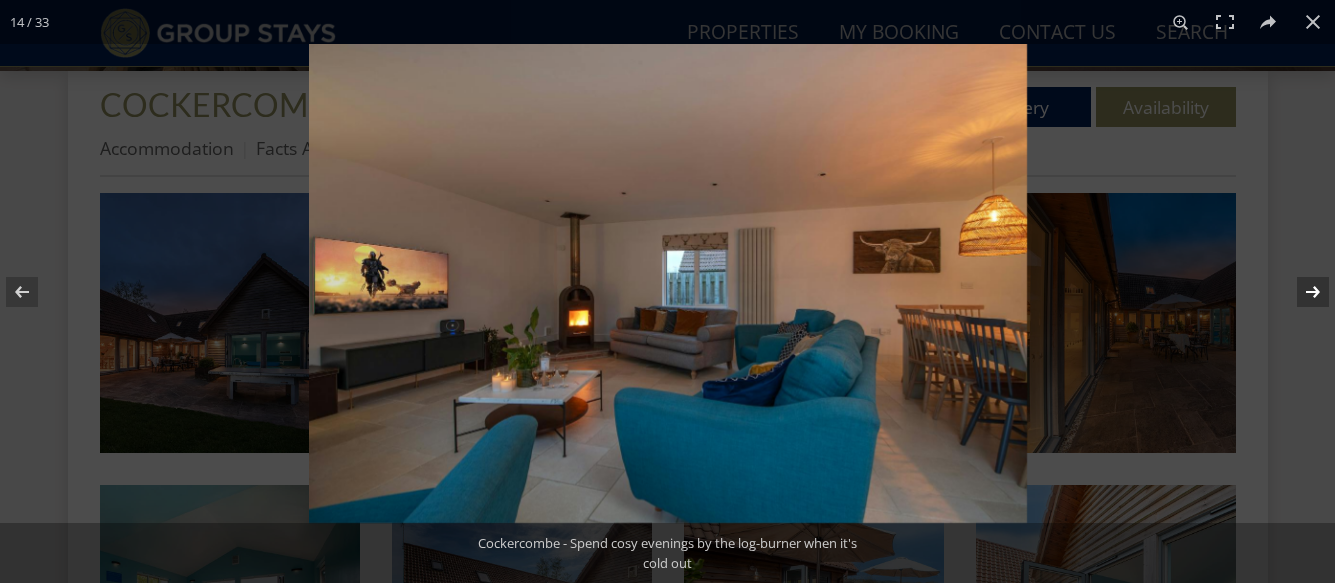 click at bounding box center (1300, 292) 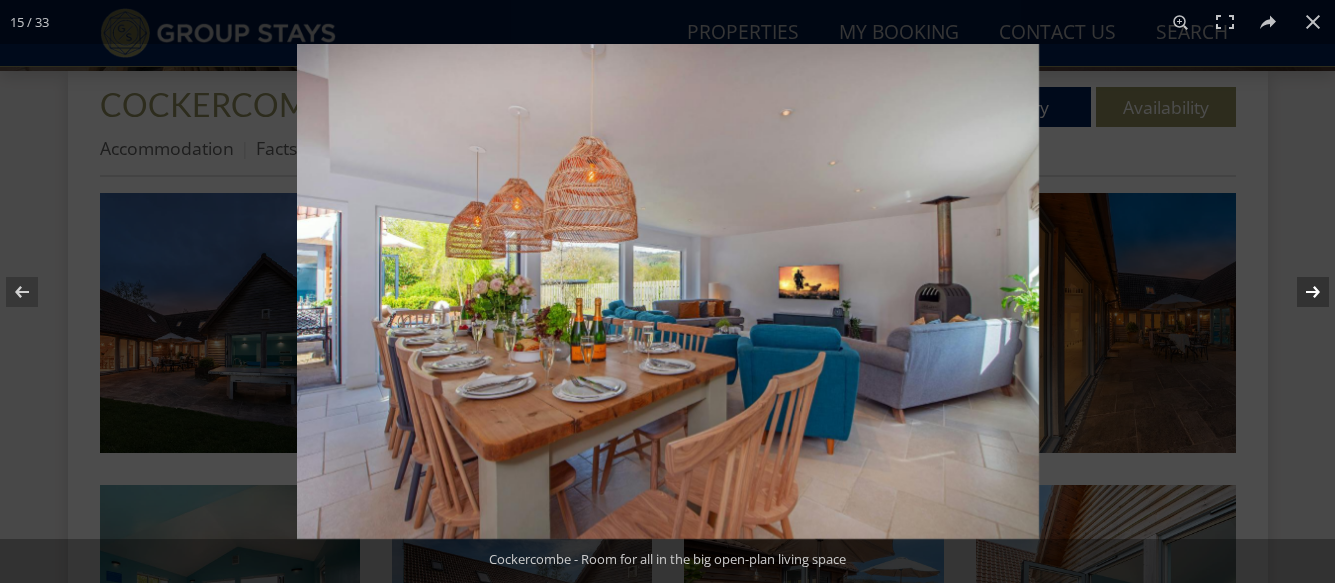click at bounding box center [1300, 292] 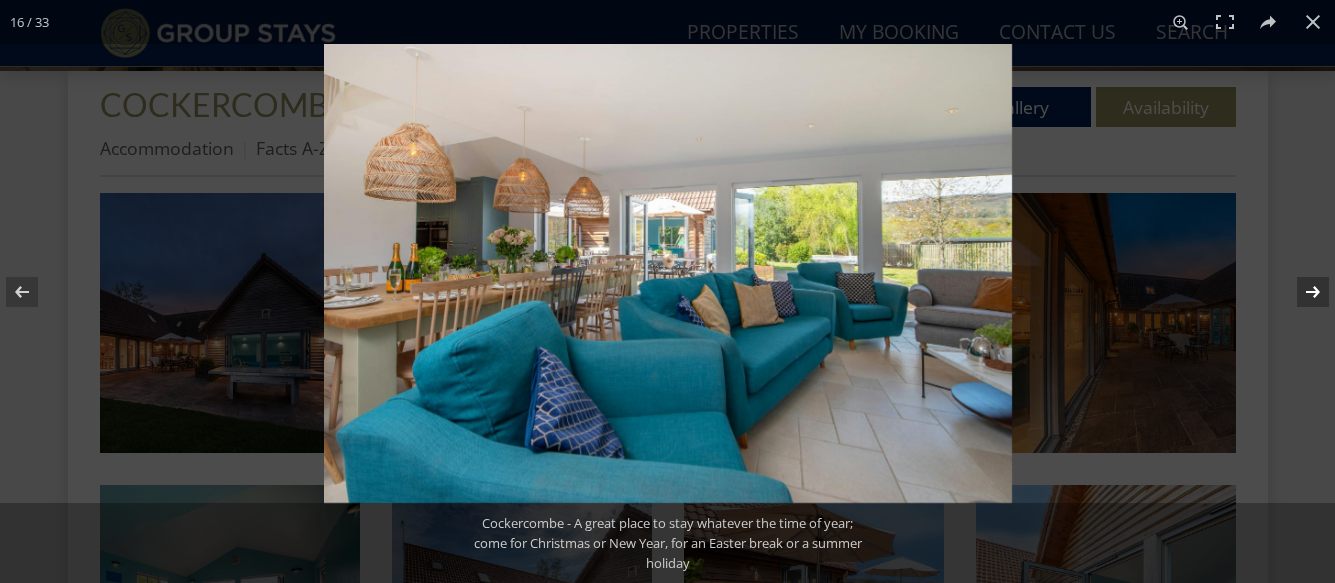 click at bounding box center [1300, 292] 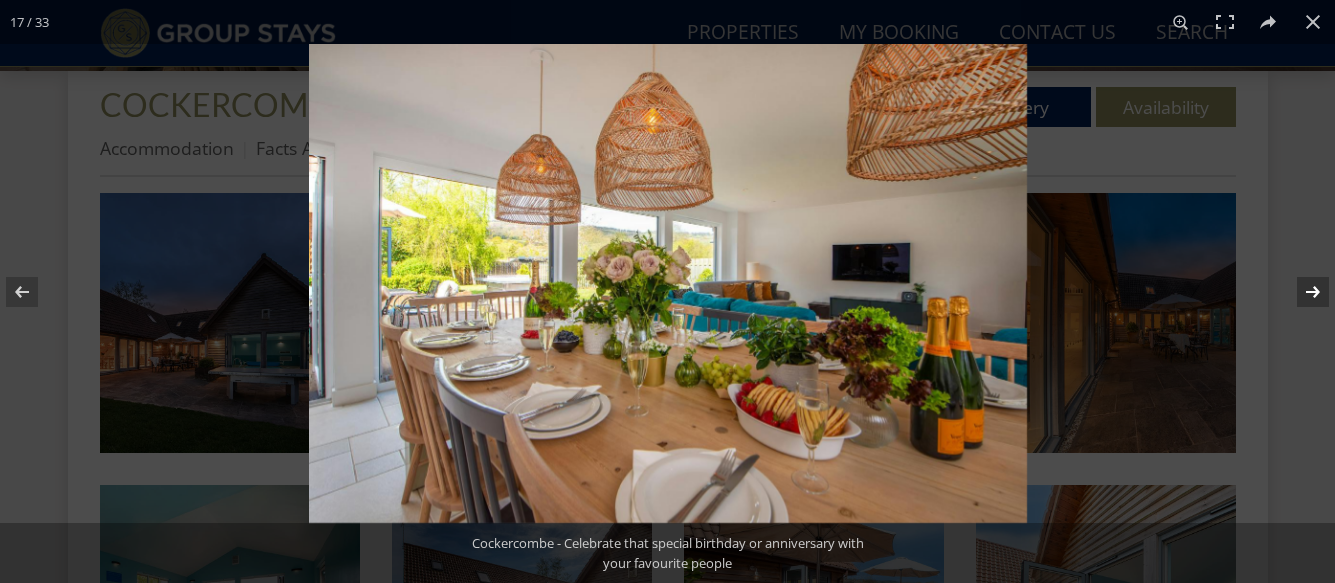 click at bounding box center [1300, 292] 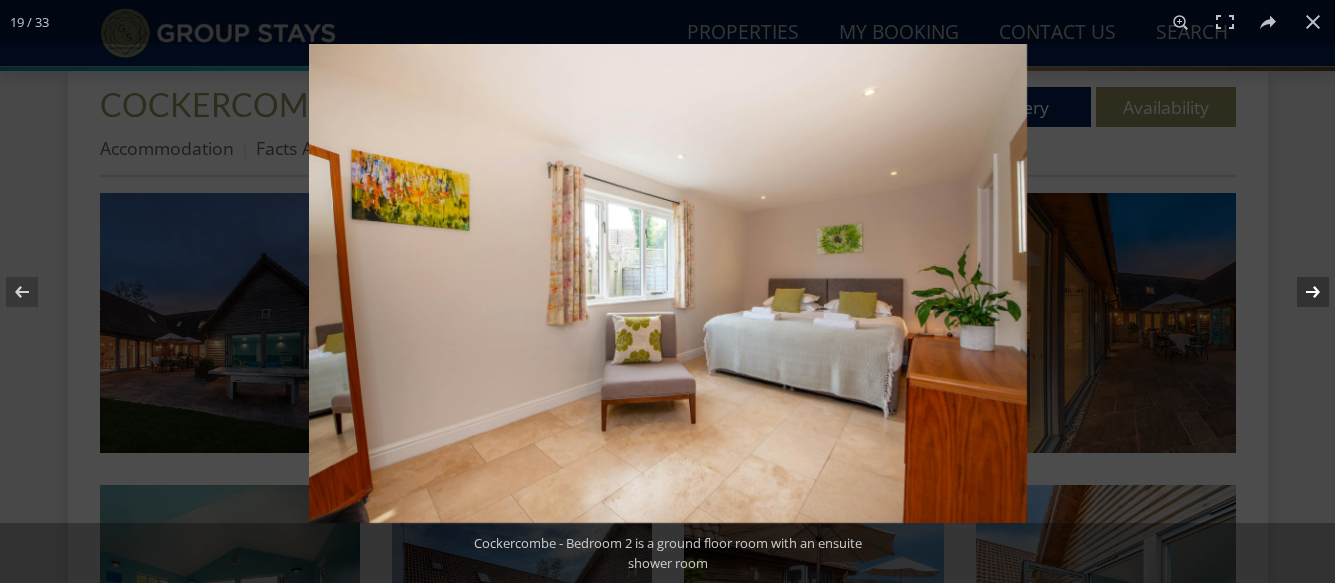 click at bounding box center [1300, 292] 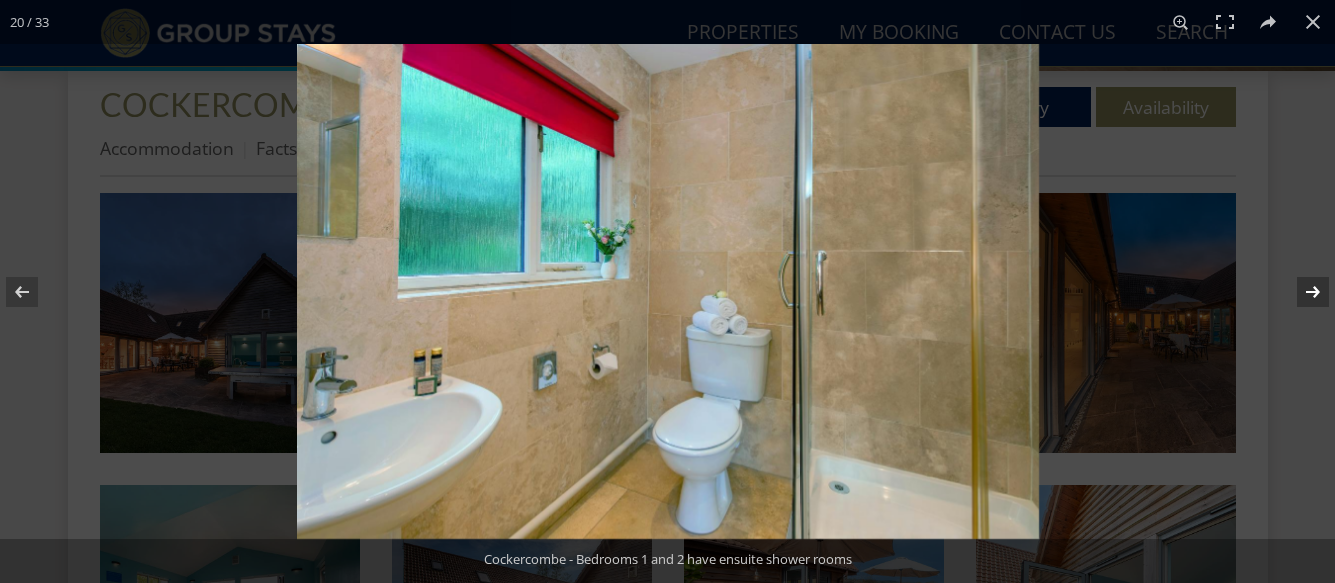 click at bounding box center [1300, 292] 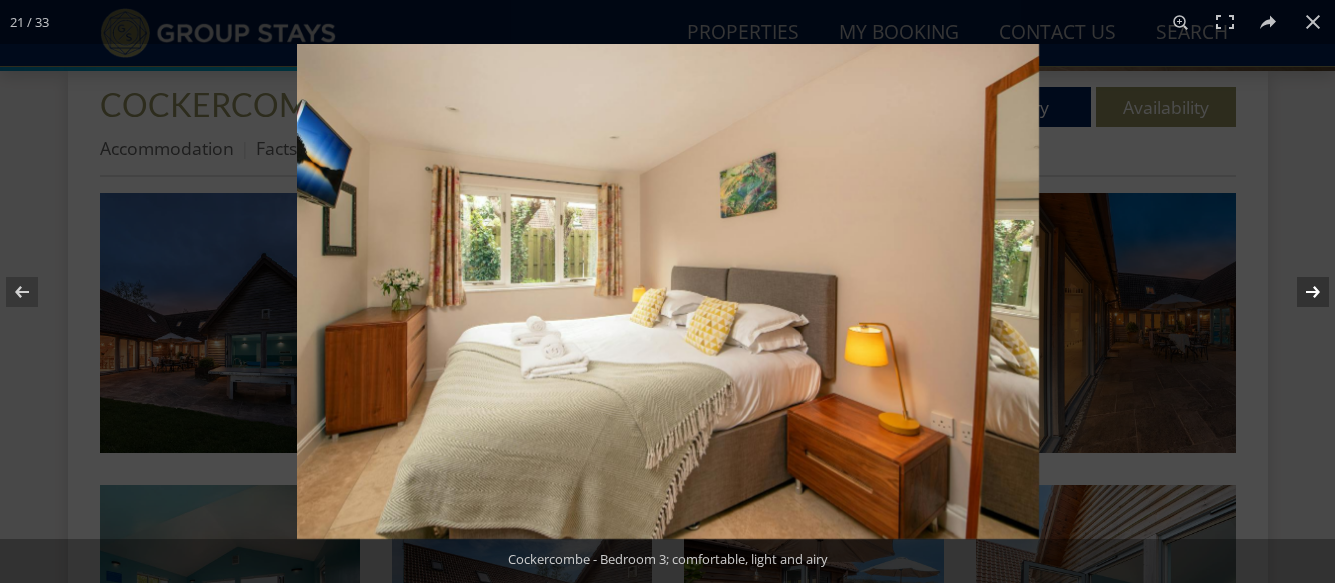 click at bounding box center [1300, 292] 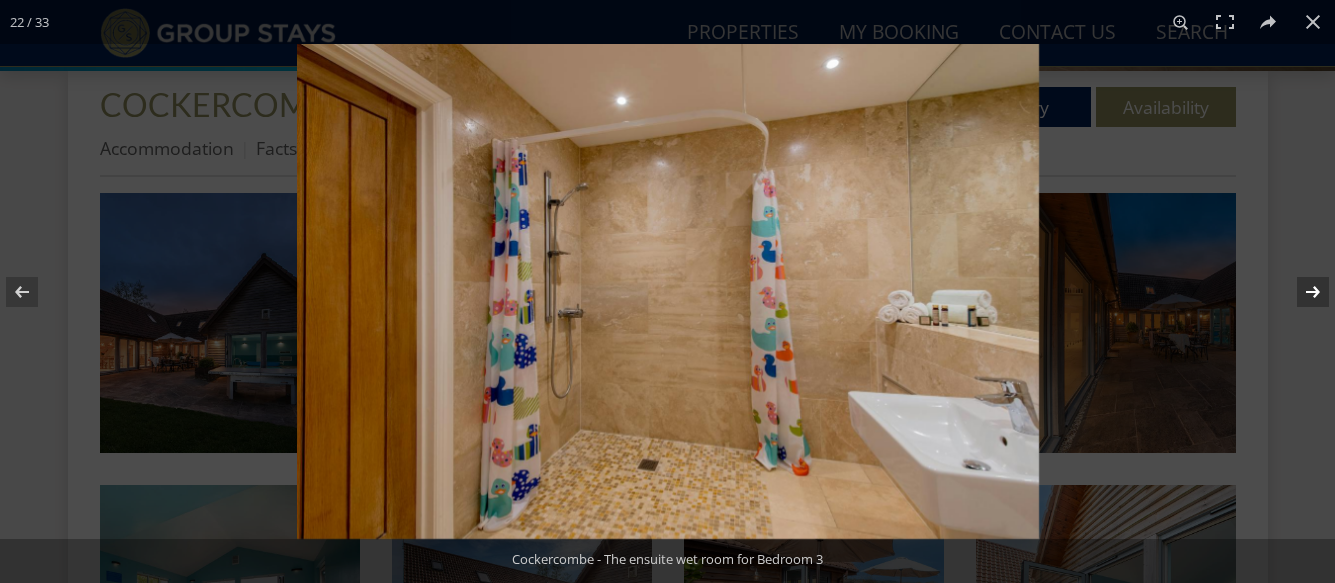 click at bounding box center [1300, 292] 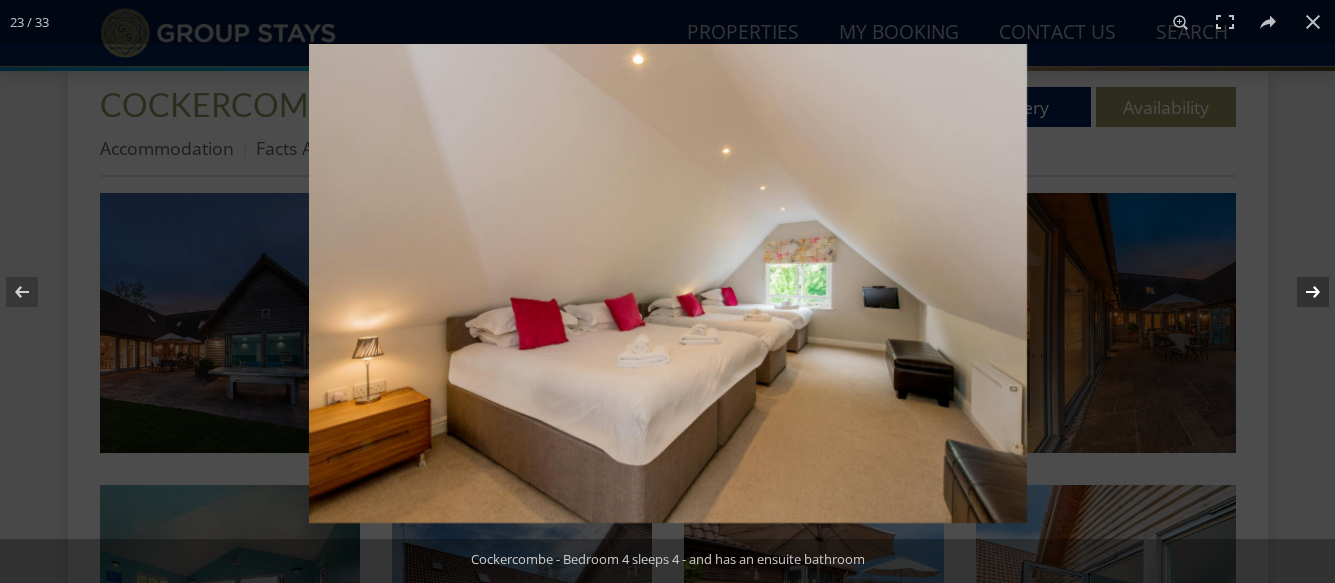 click at bounding box center [1300, 292] 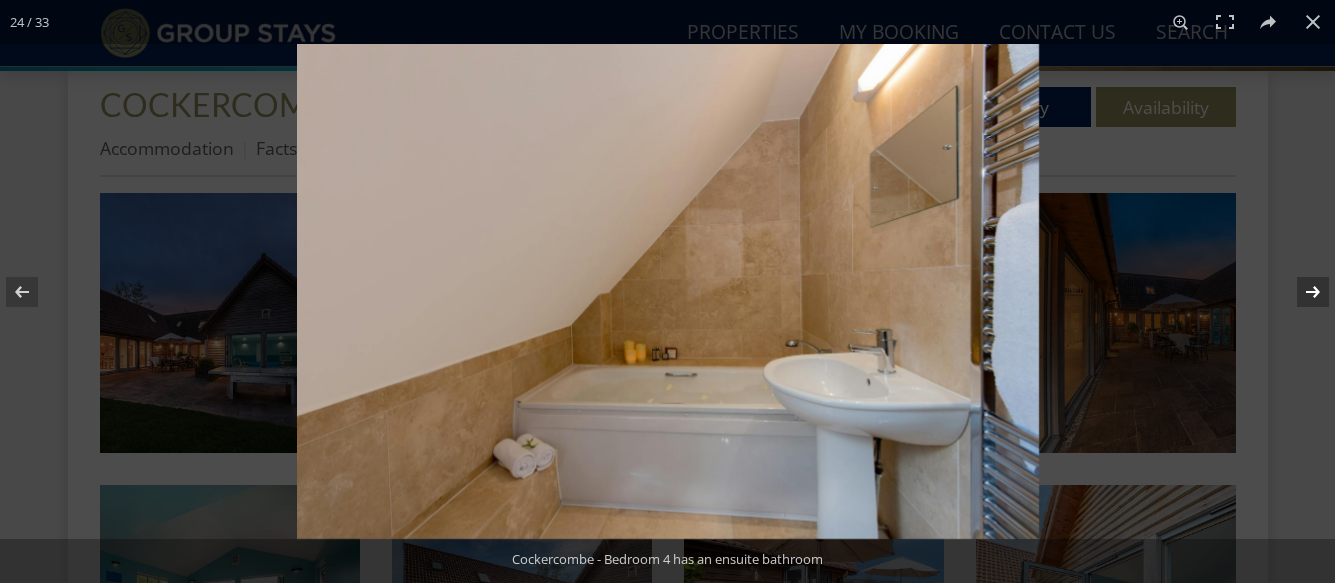 click at bounding box center [1300, 292] 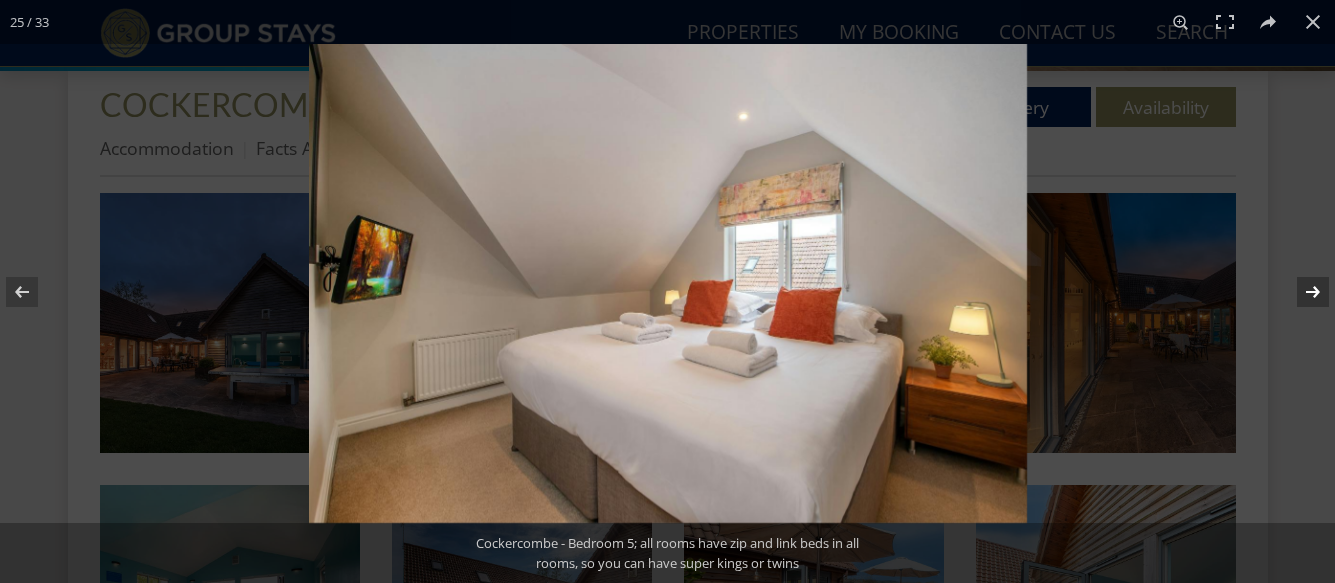 click at bounding box center [1300, 292] 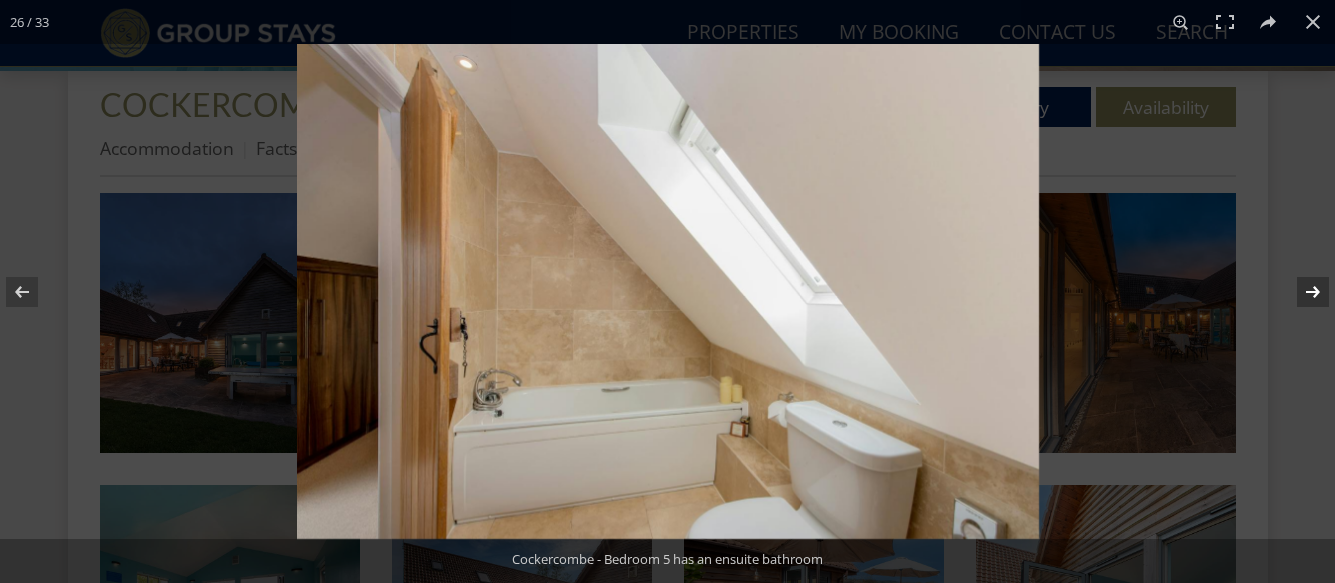 click at bounding box center (1300, 292) 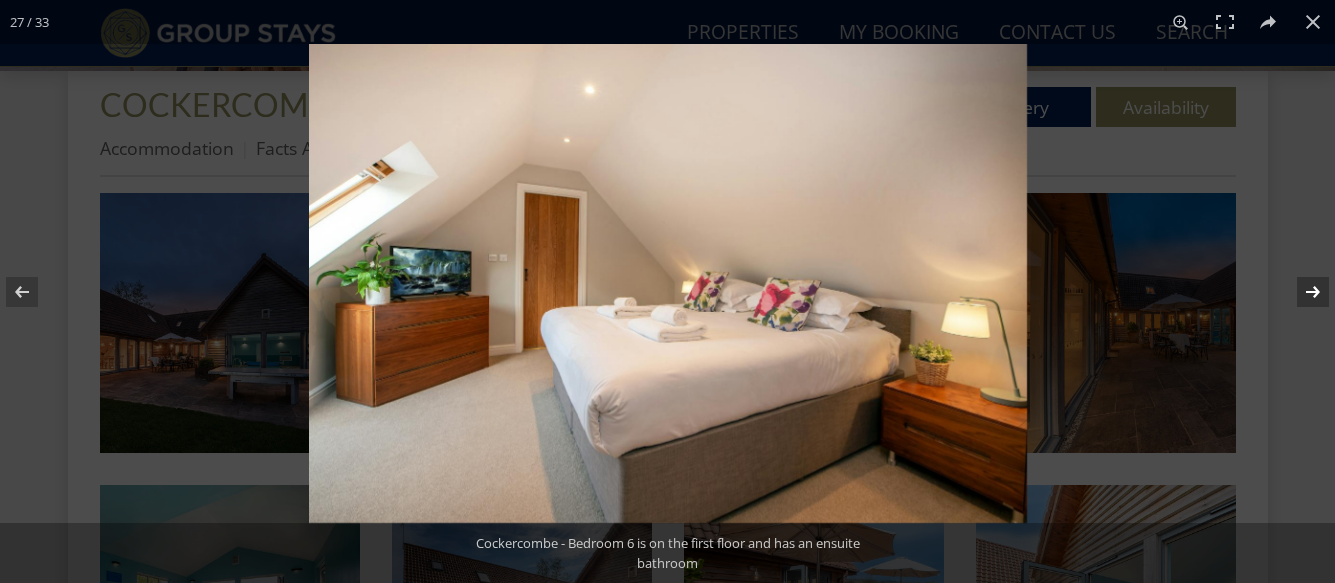 click at bounding box center (1300, 292) 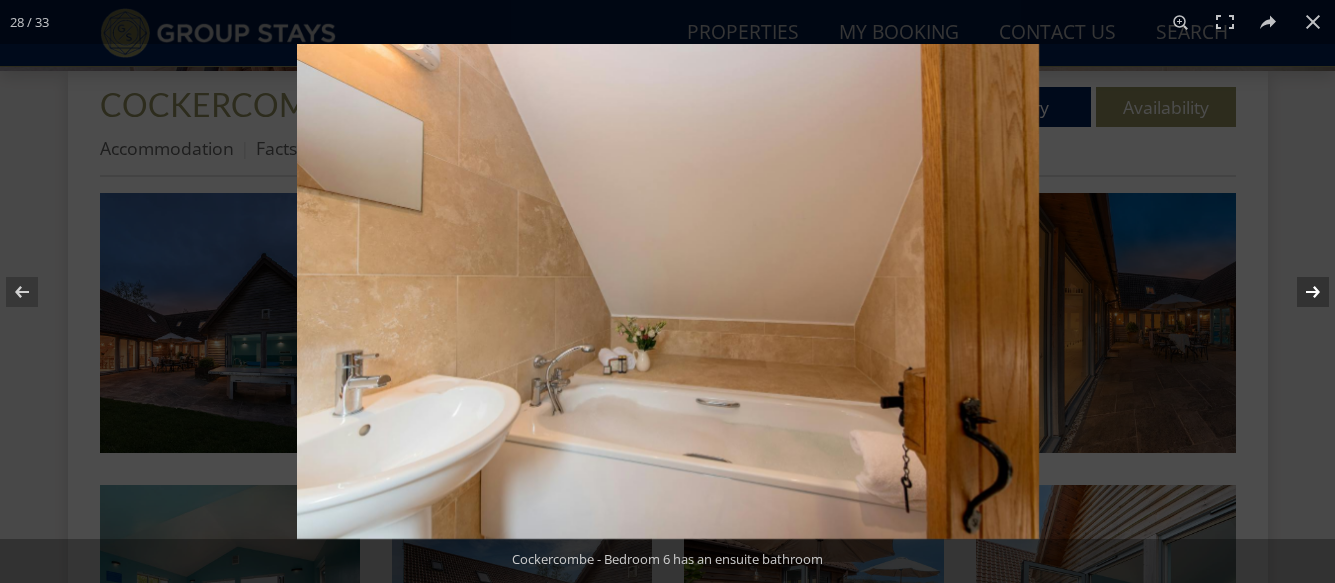 click at bounding box center (1300, 292) 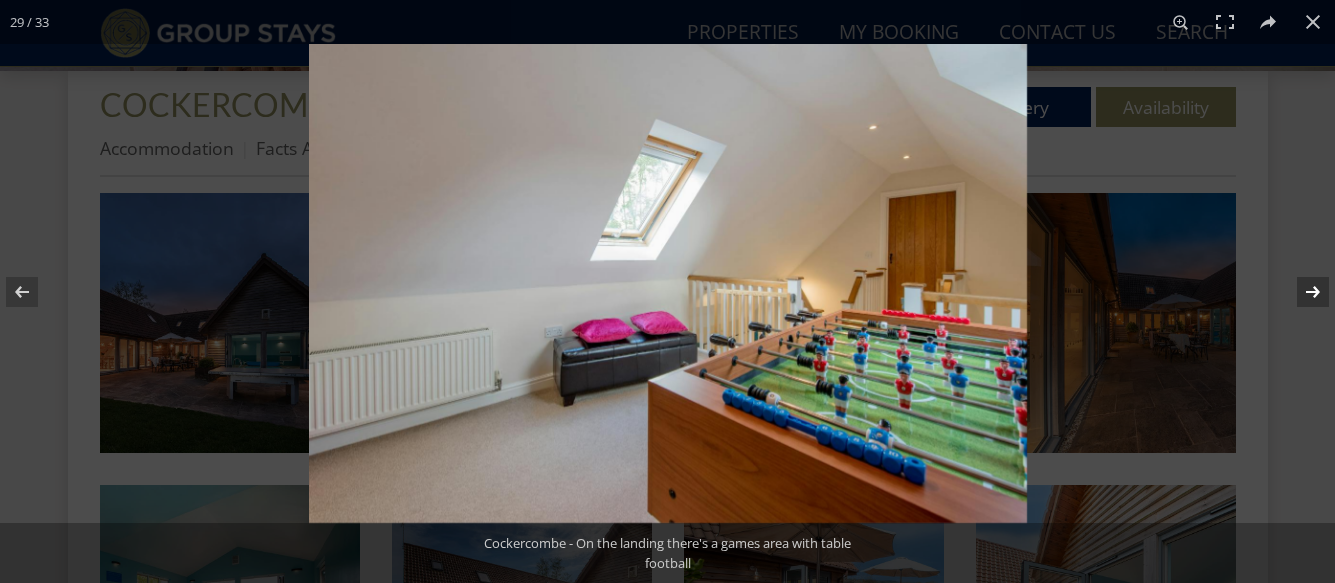 click at bounding box center [1300, 292] 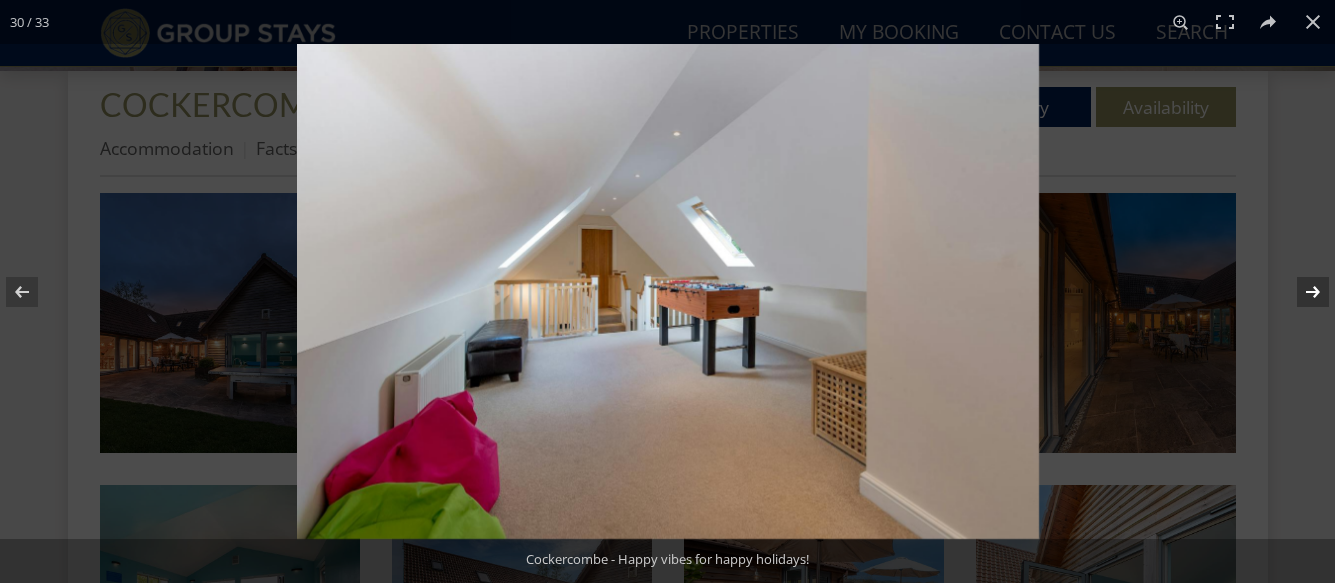 click at bounding box center (1300, 292) 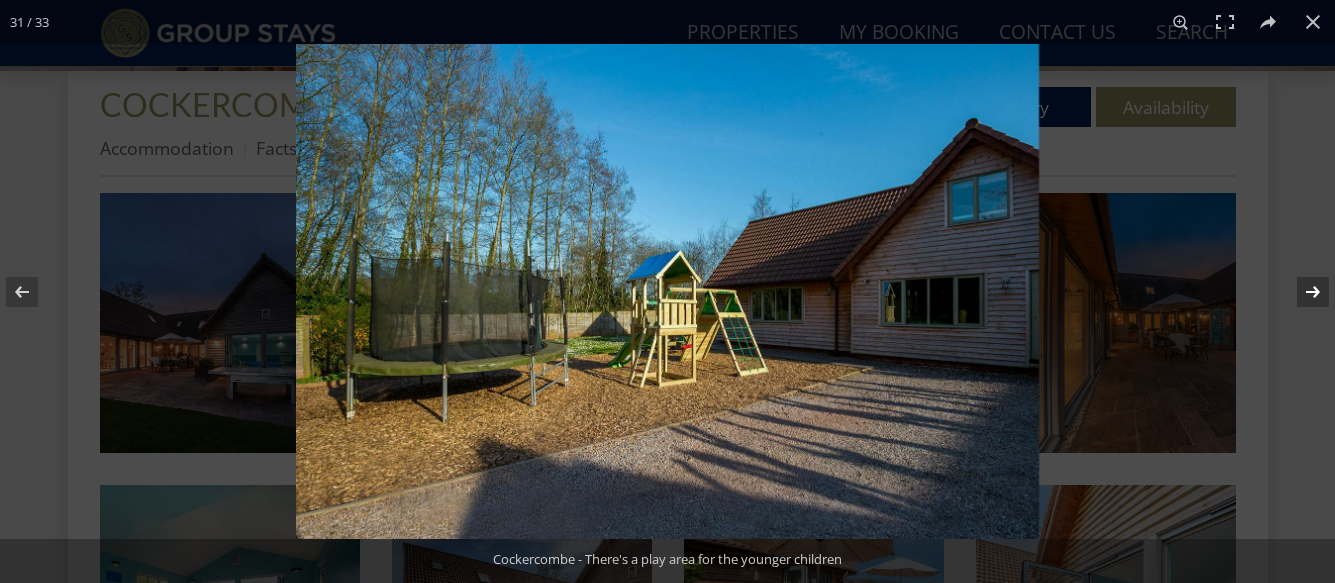 click at bounding box center (1300, 292) 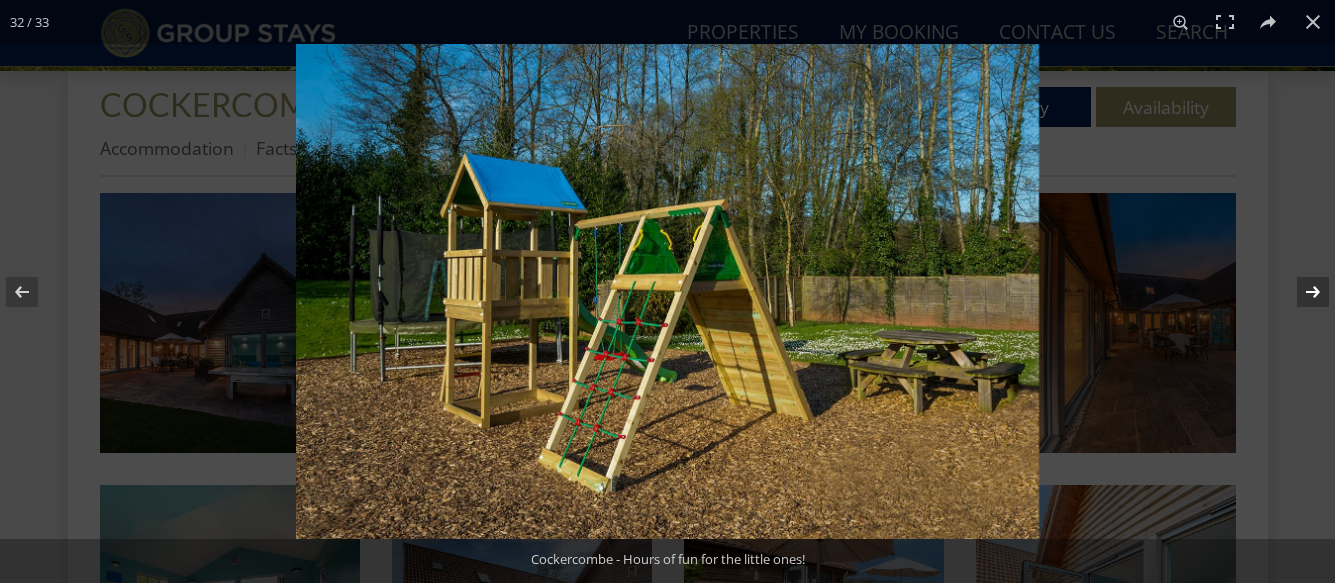 click at bounding box center [1300, 292] 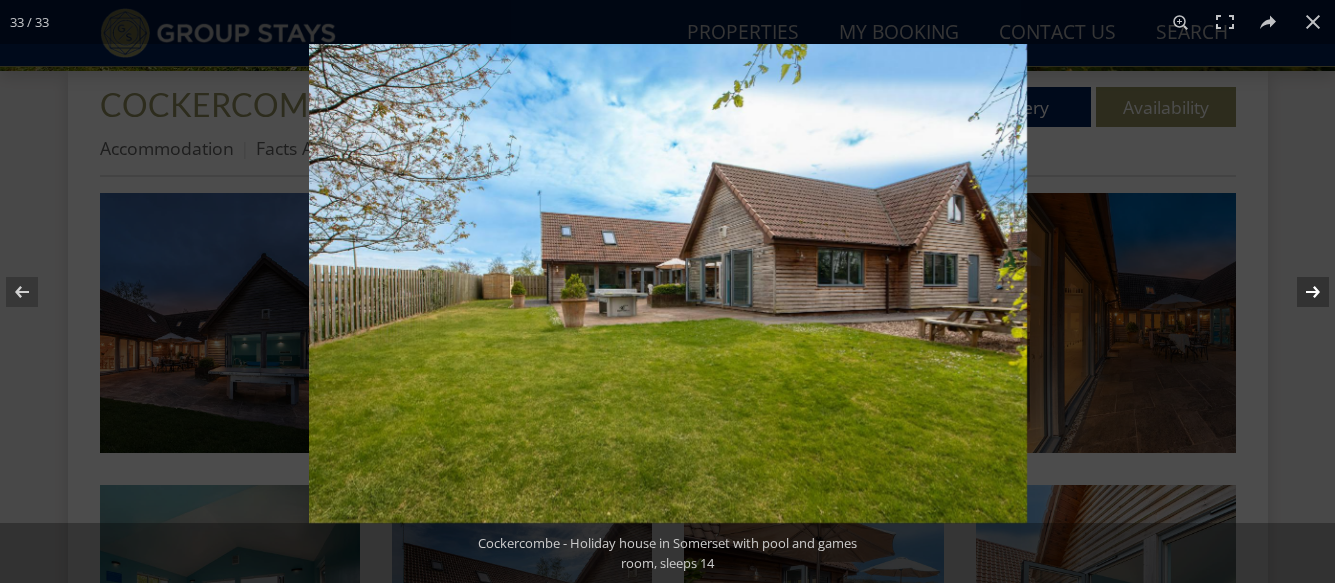 click at bounding box center (1300, 292) 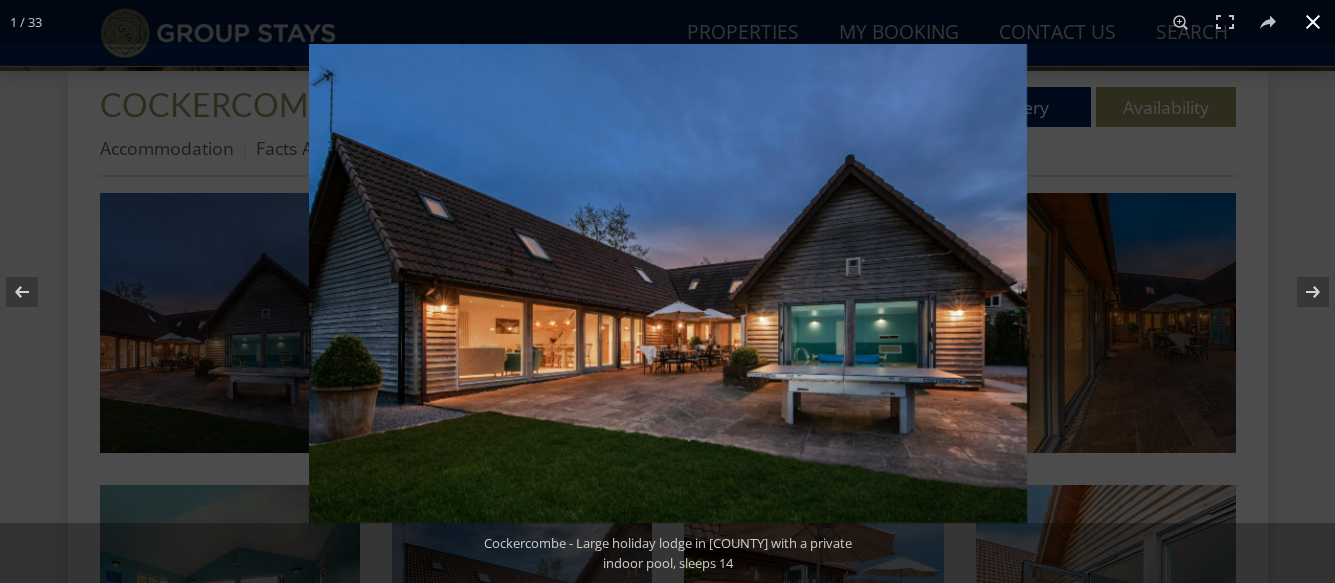 click at bounding box center [1313, 22] 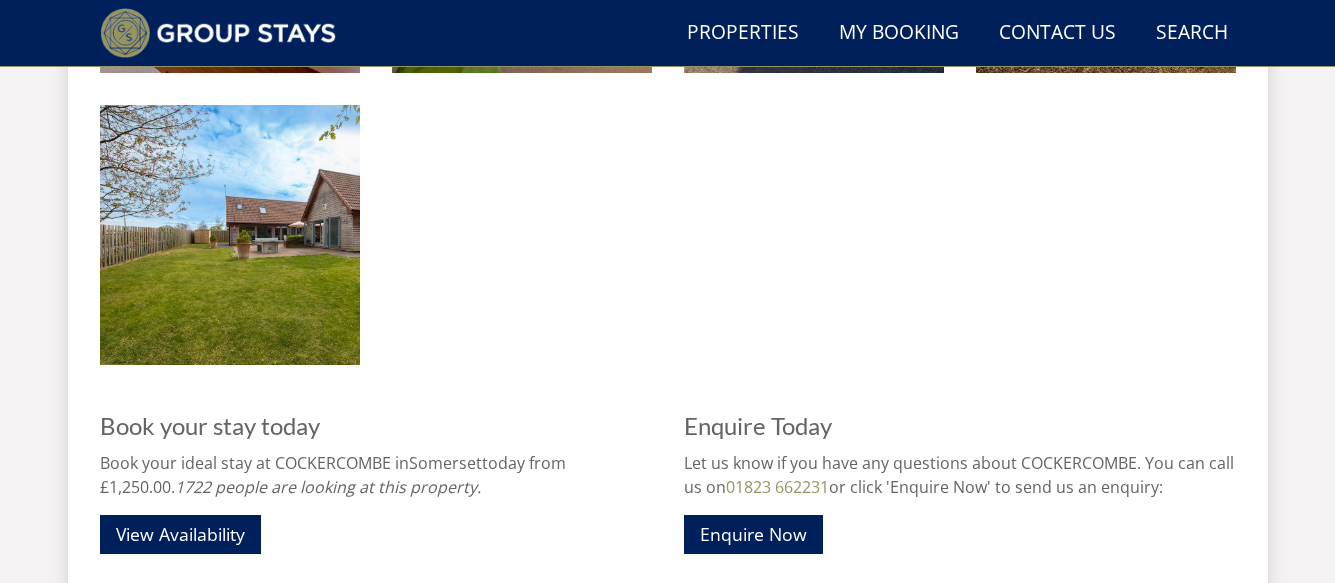 scroll, scrollTop: 3160, scrollLeft: 0, axis: vertical 